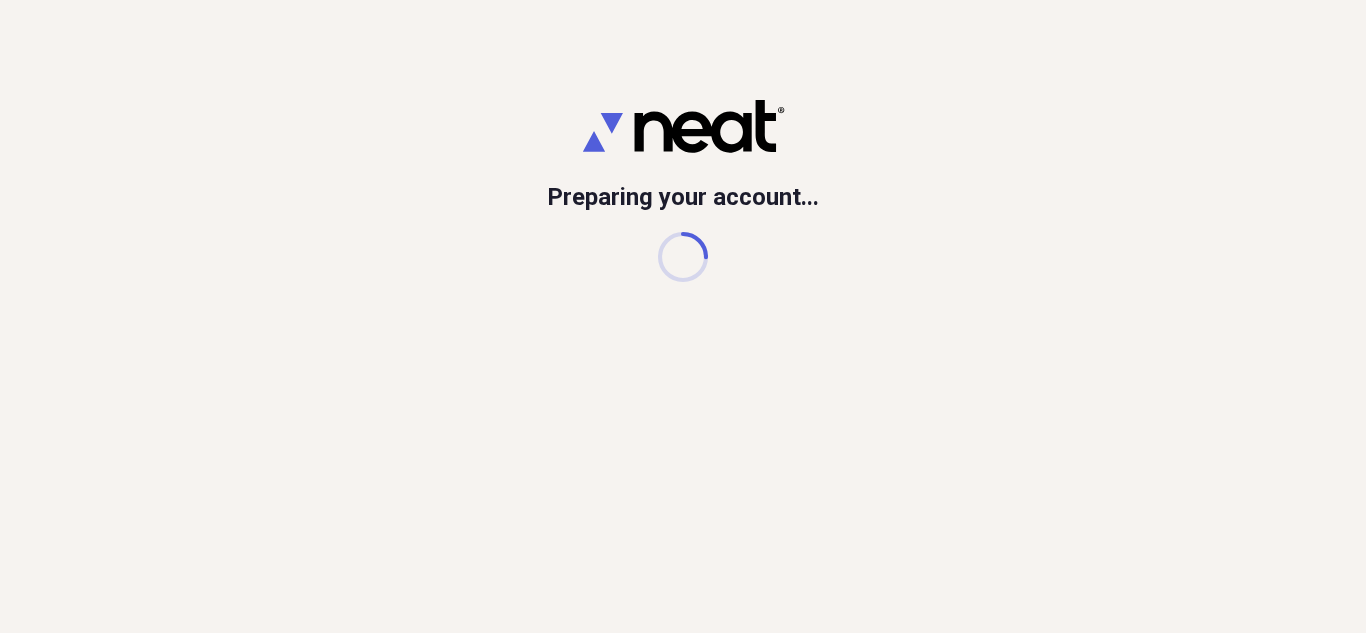scroll, scrollTop: 0, scrollLeft: 0, axis: both 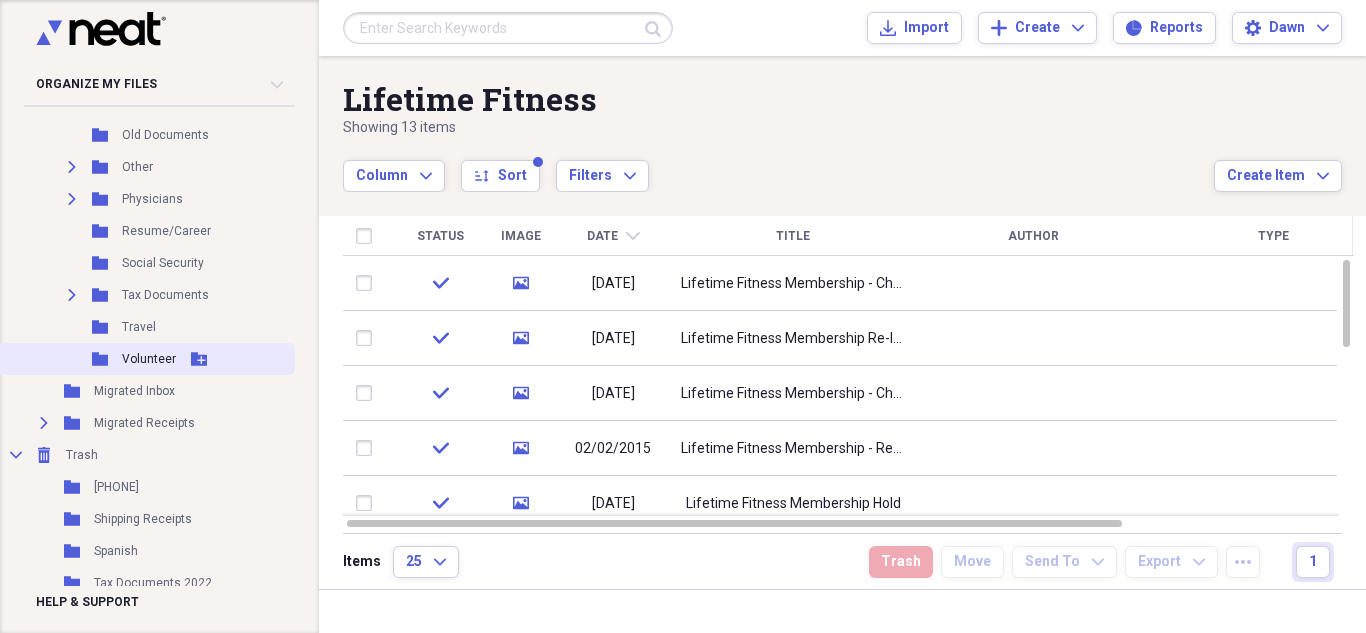 click on "Folder Volunteer Add Folder" at bounding box center [145, 359] 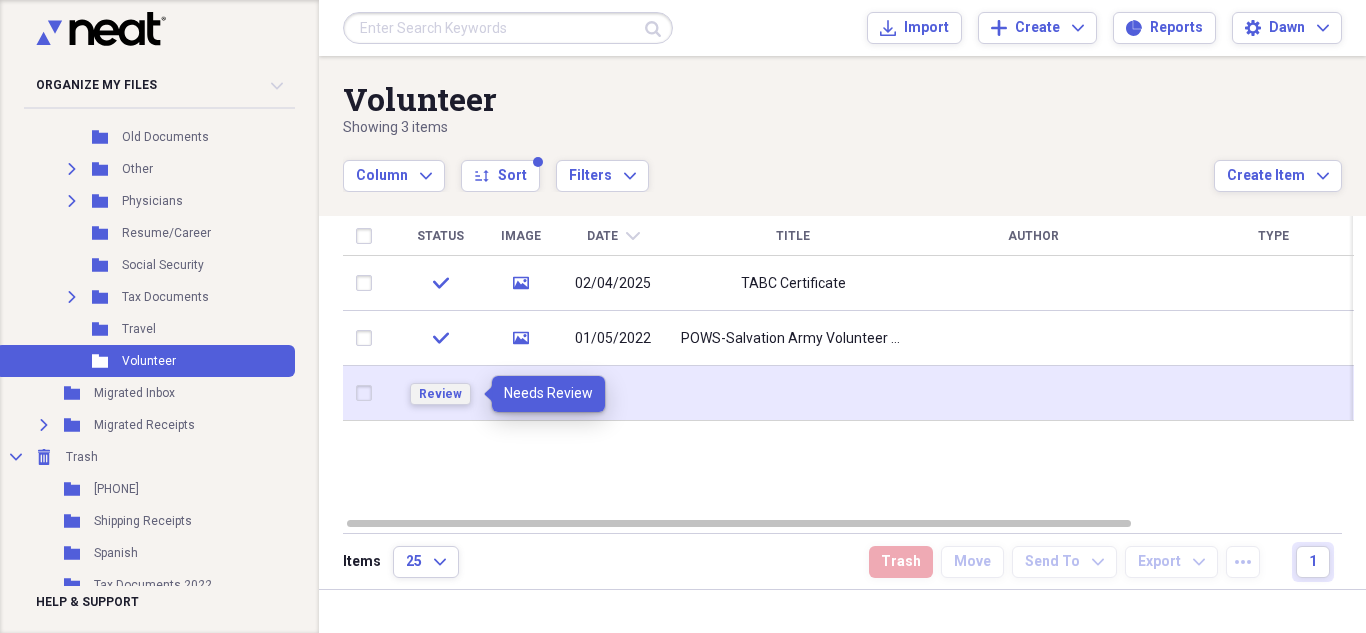 click on "Review" at bounding box center [440, 394] 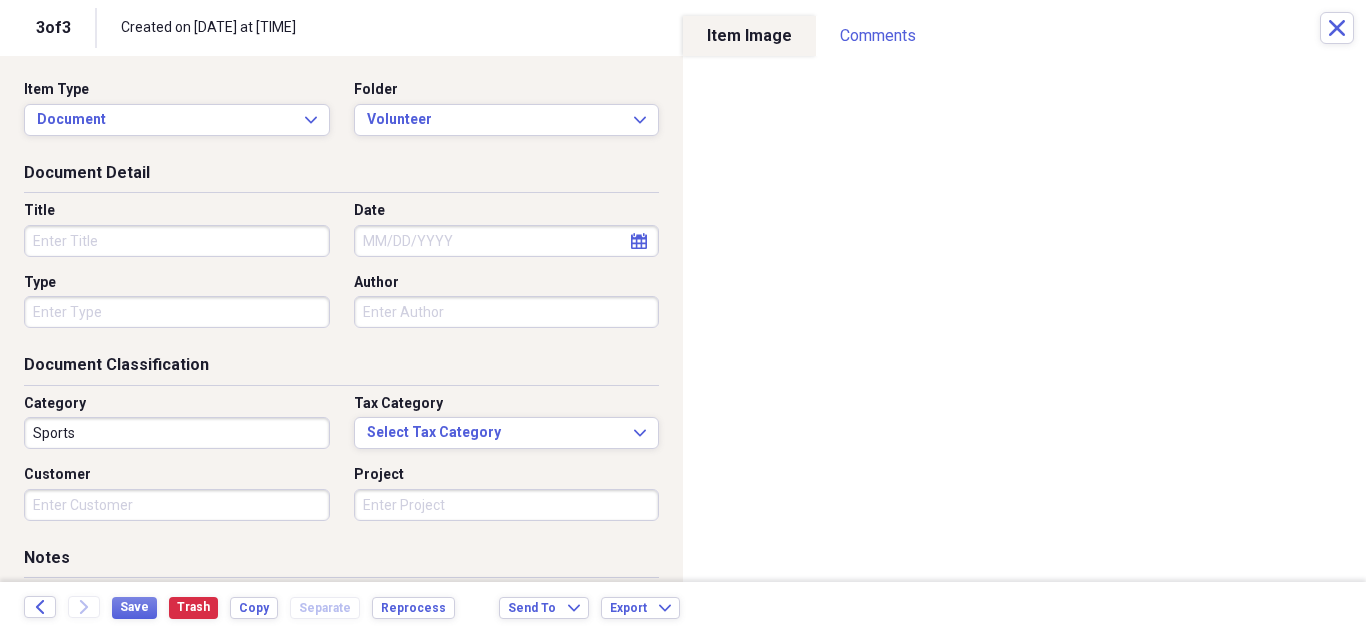 click on "Title" at bounding box center [177, 241] 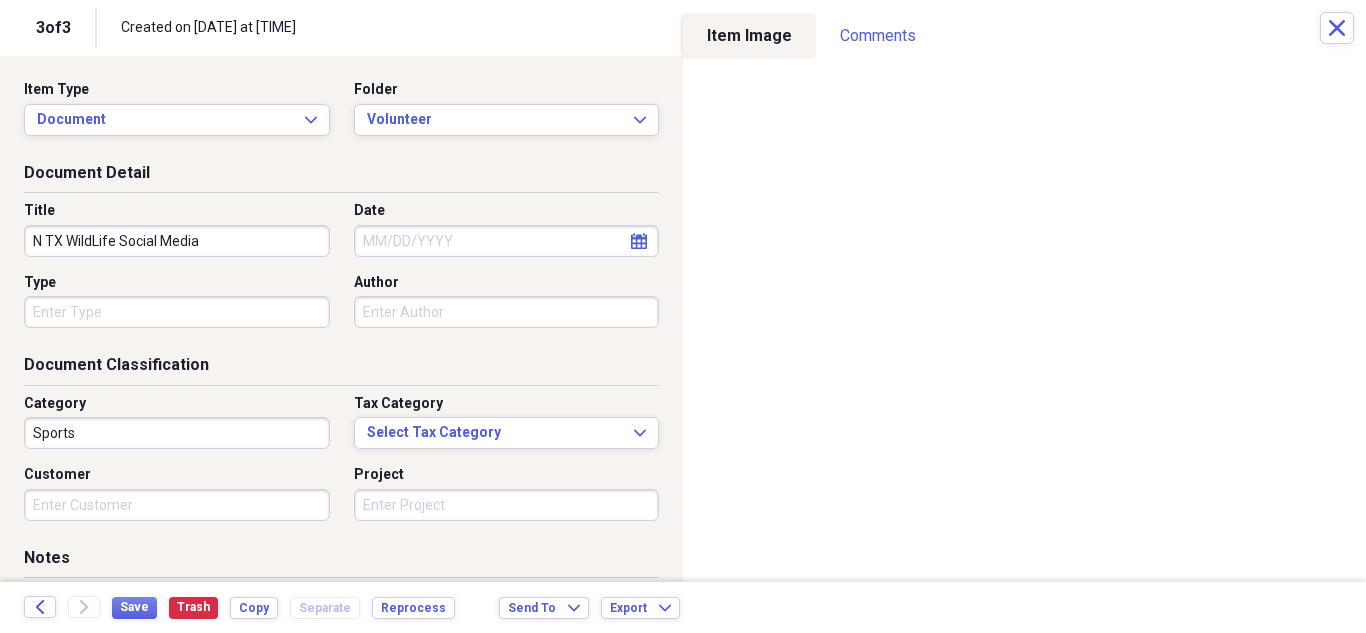 drag, startPoint x: 239, startPoint y: 237, endPoint x: 29, endPoint y: 229, distance: 210.15233 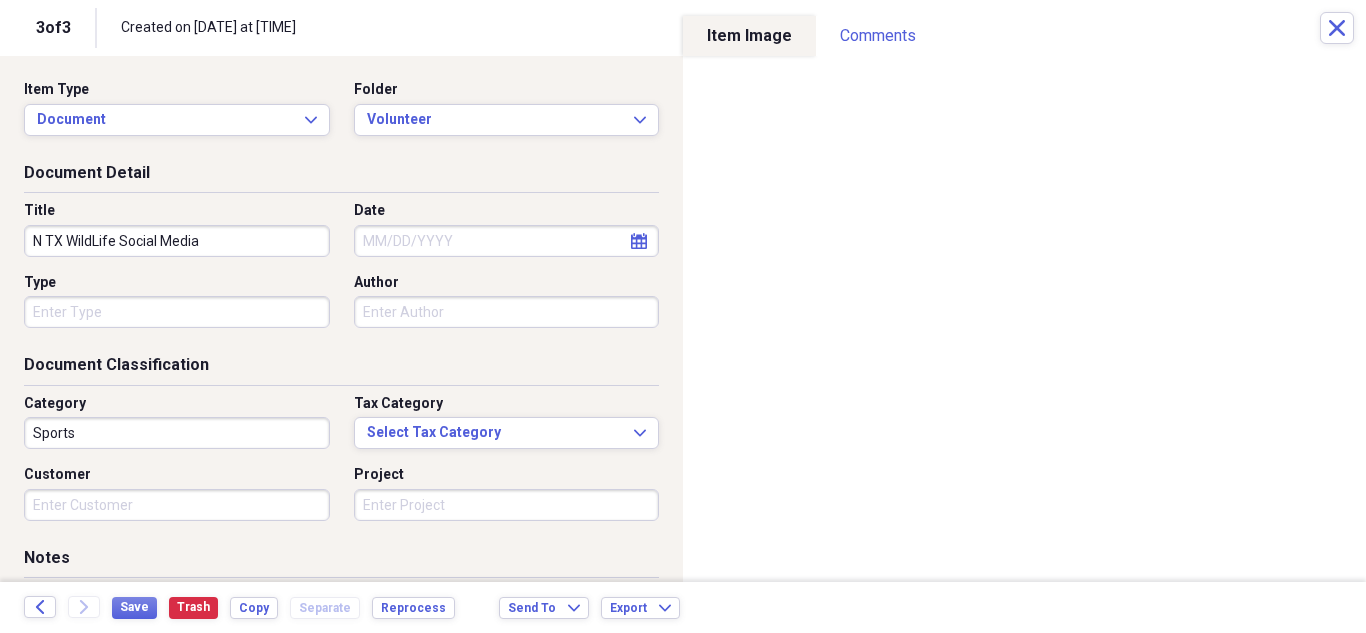 type on "N TX WildLife Social Media" 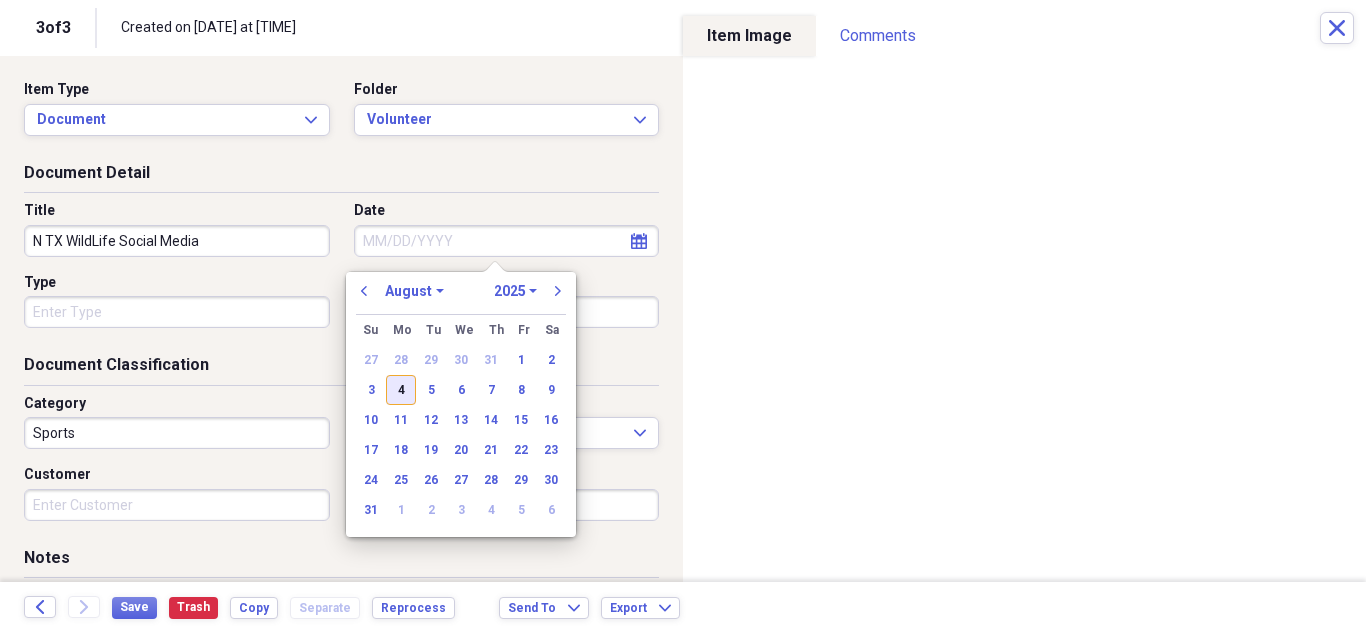 click on "4" at bounding box center [401, 390] 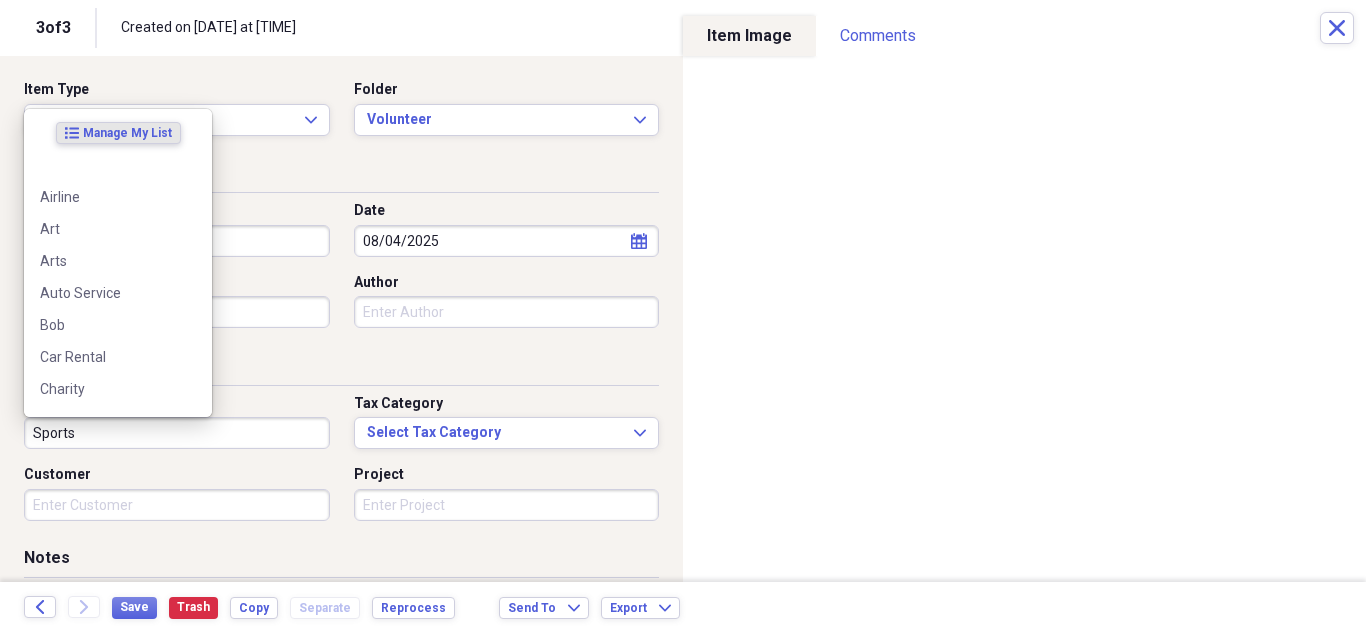 click on "Sports" at bounding box center (177, 433) 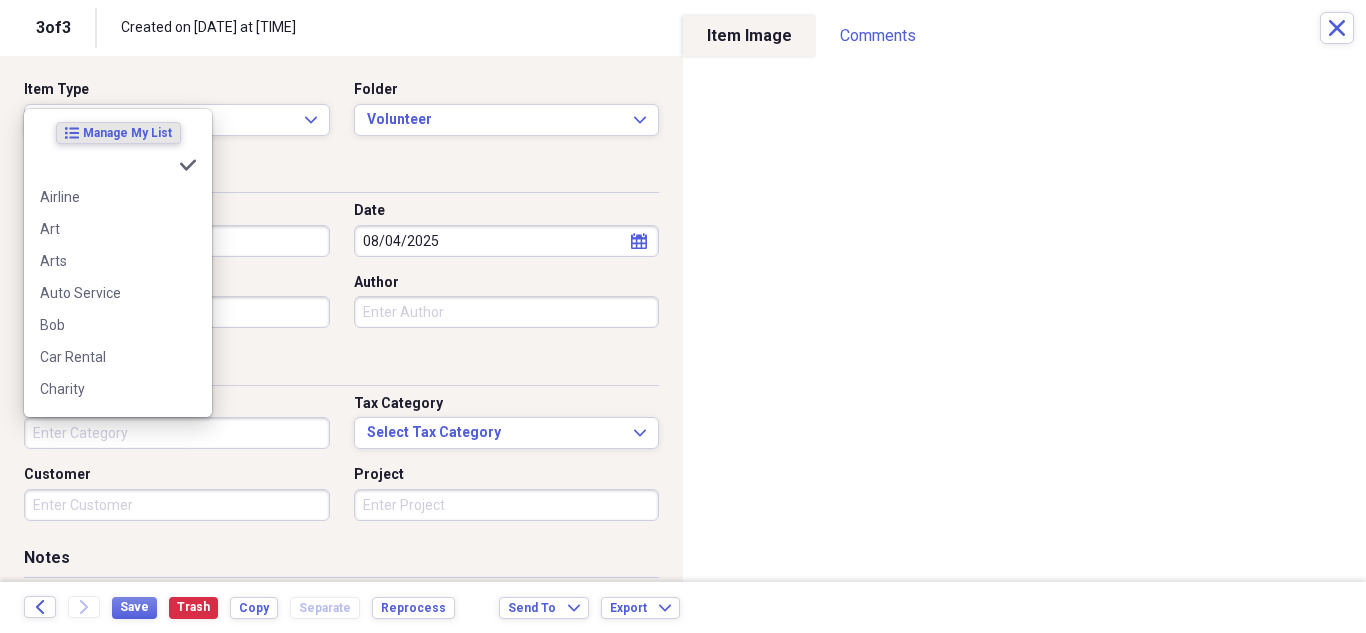 type on "v" 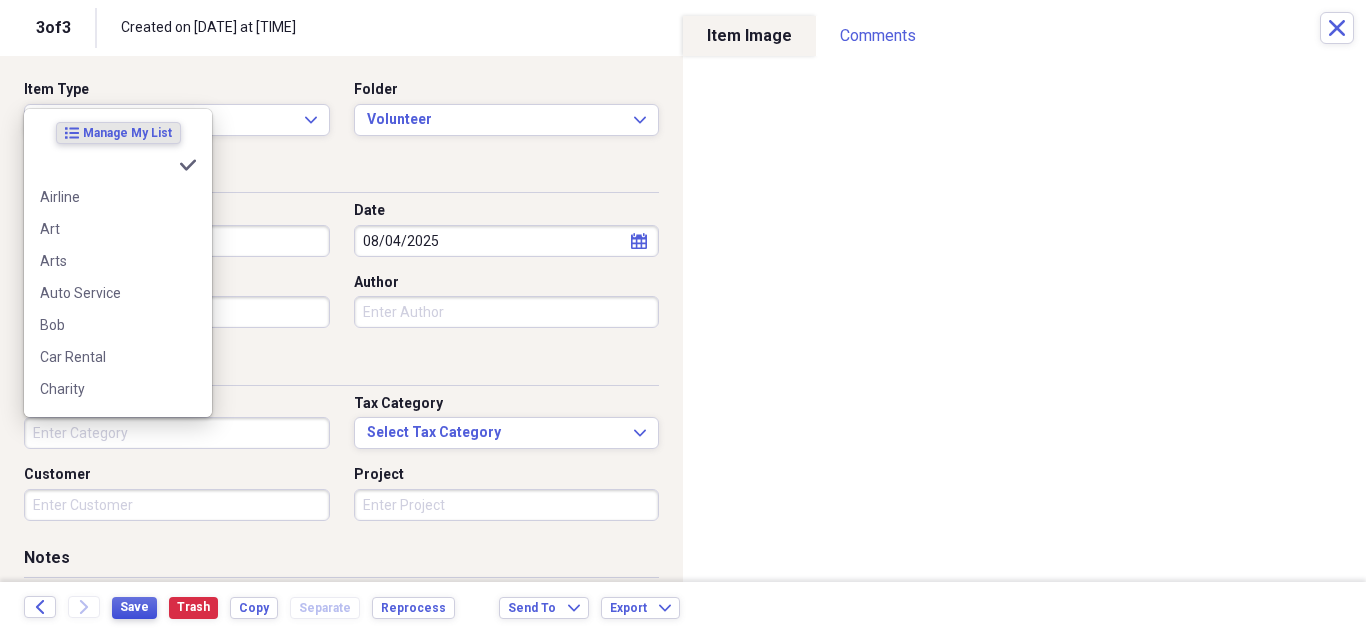 type 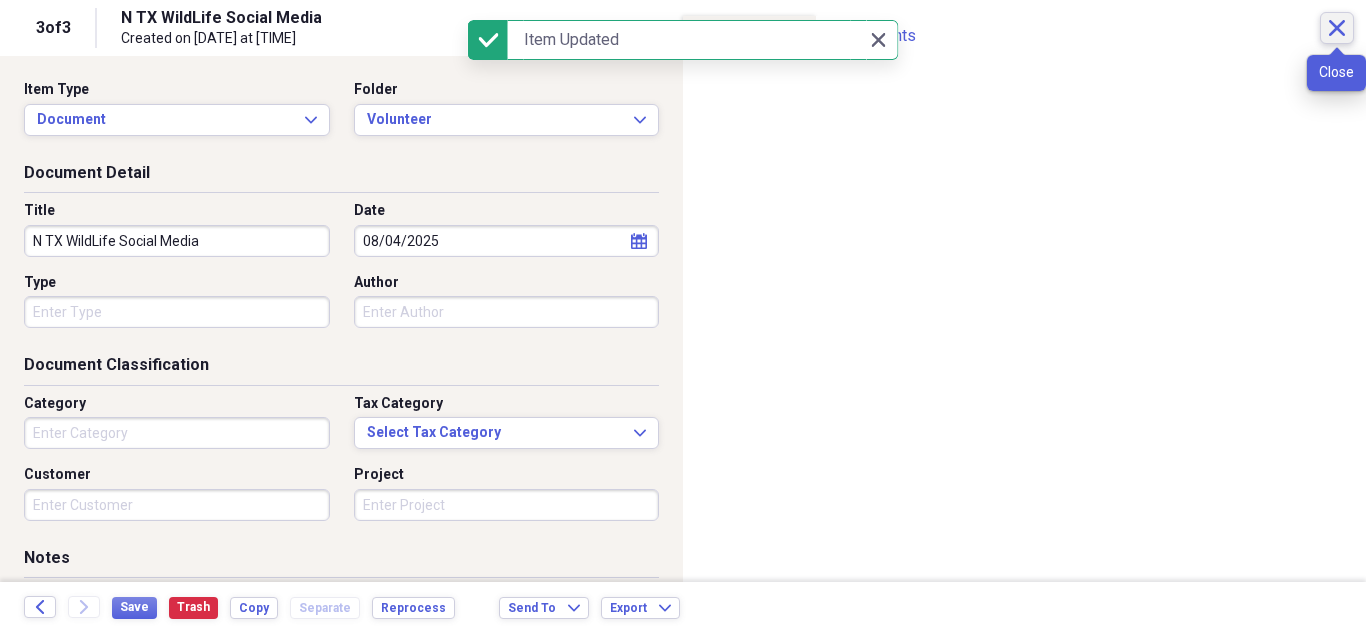 click on "Close" at bounding box center (1337, 28) 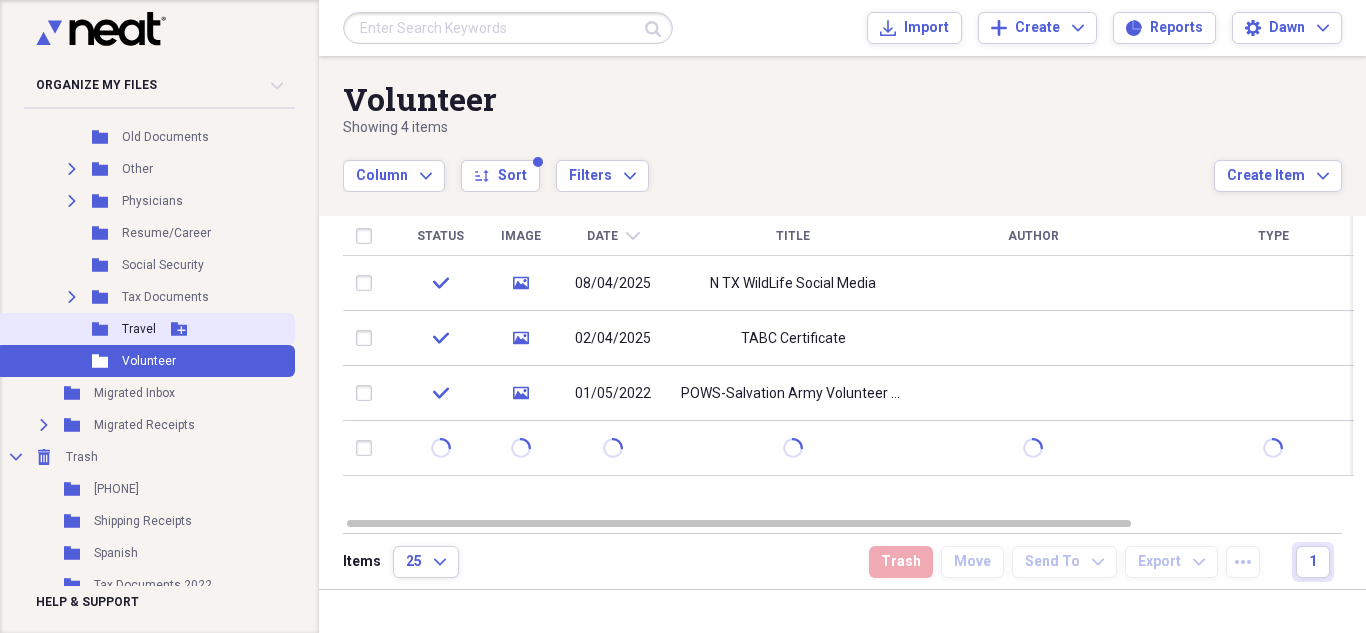 click on "Travel" at bounding box center (139, 329) 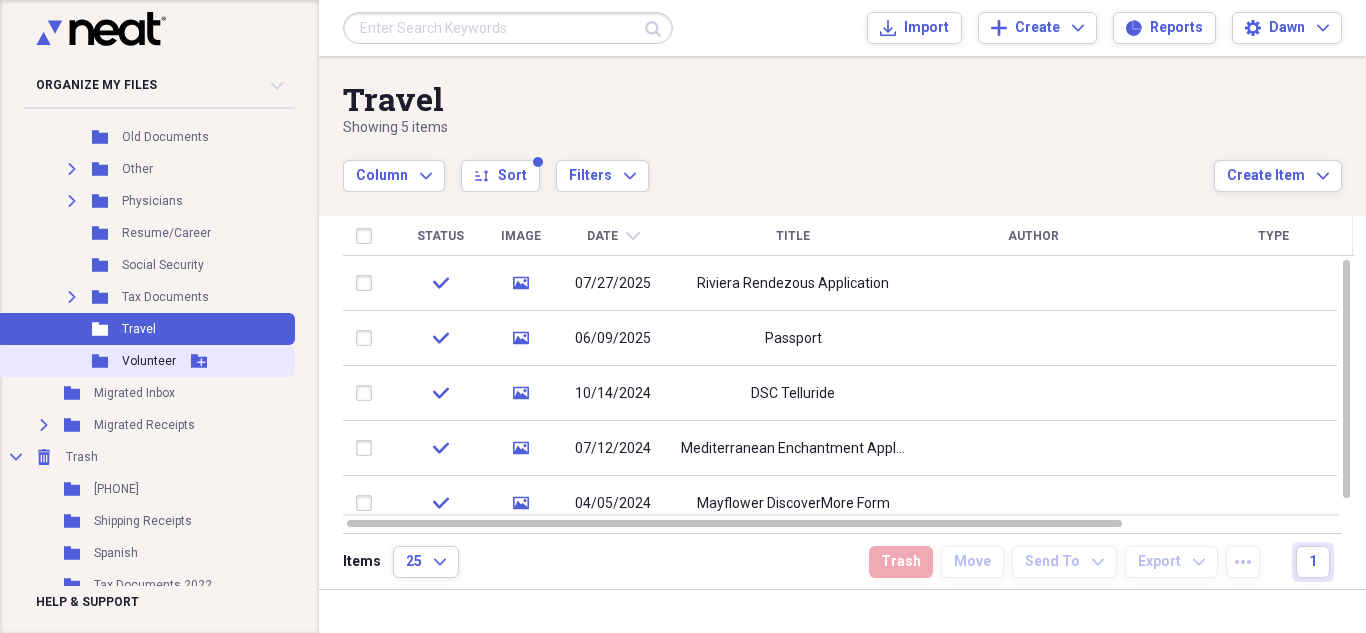 click on "Volunteer" at bounding box center [149, 361] 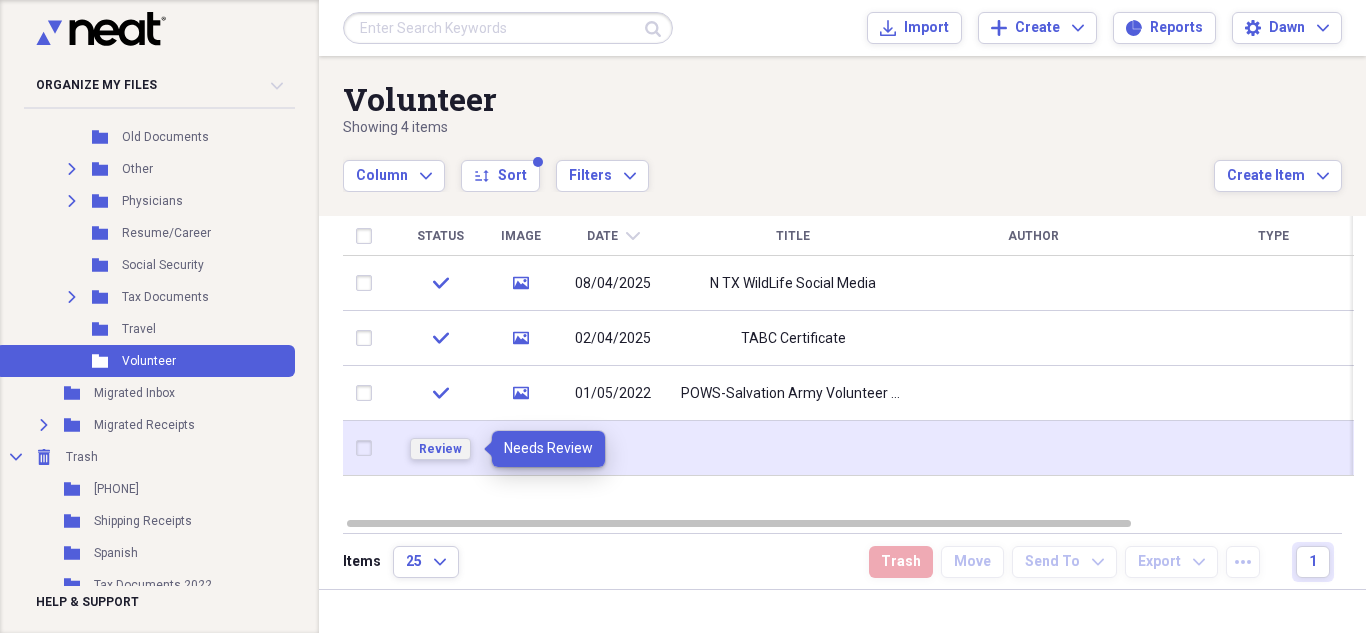 click on "Review" at bounding box center (440, 449) 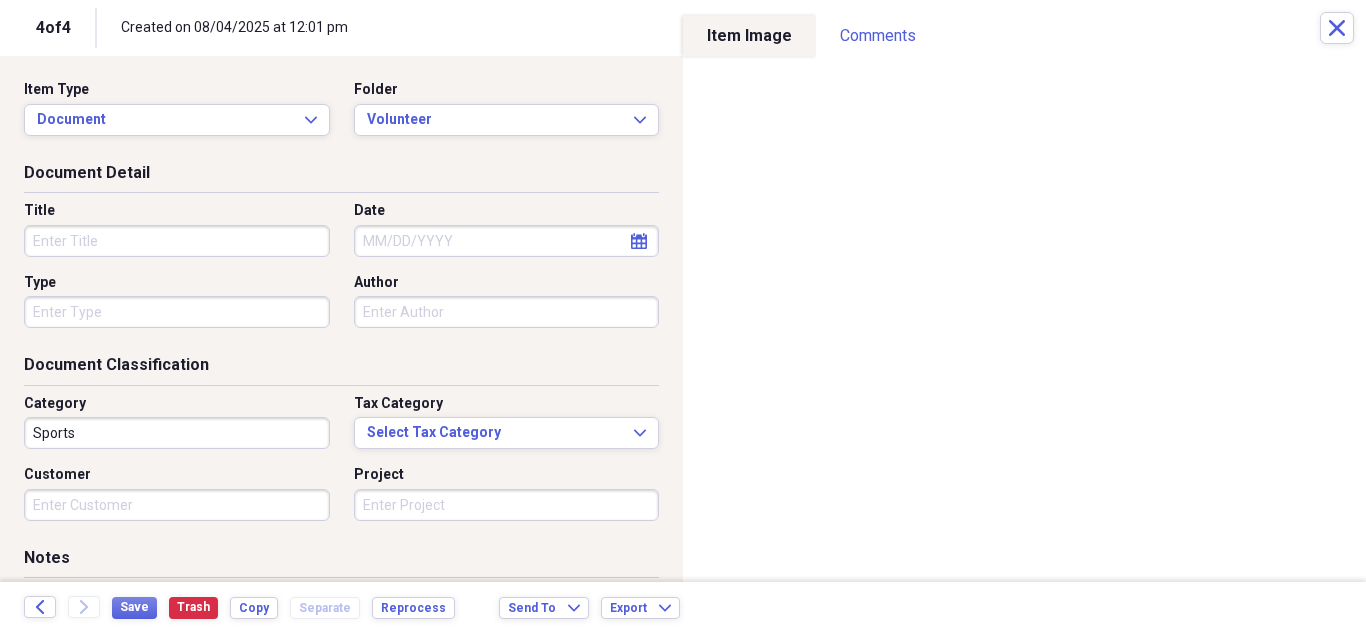 click on "Title" at bounding box center (177, 241) 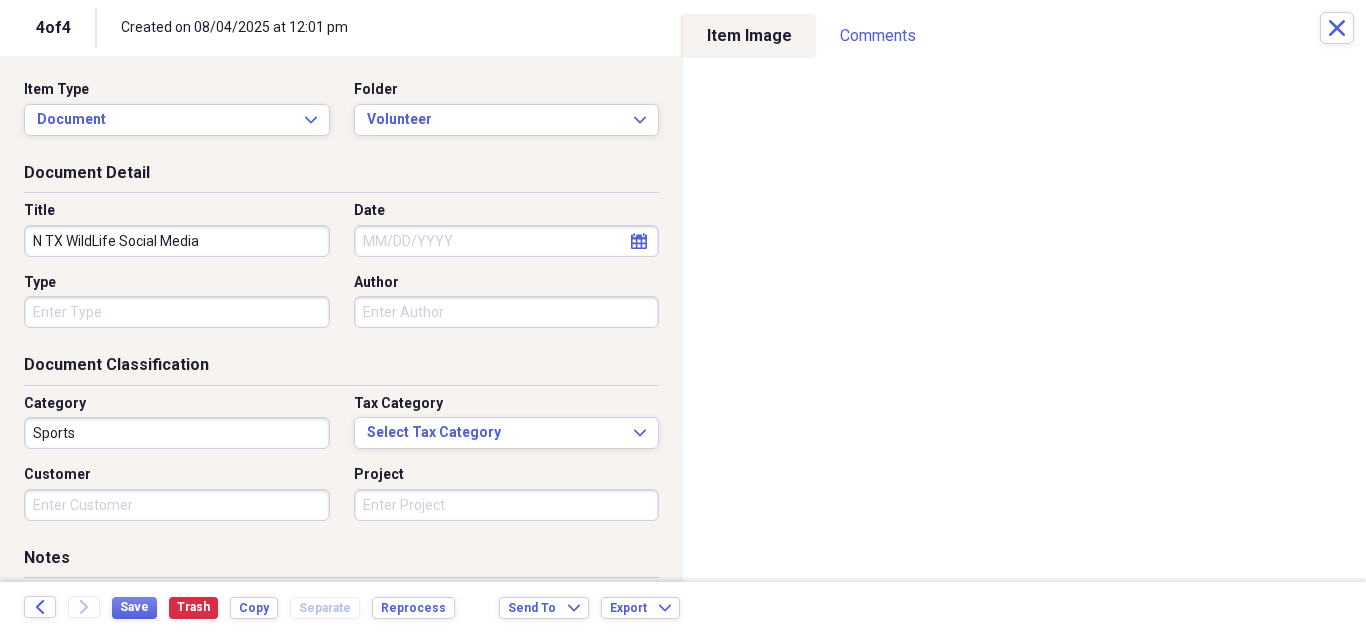 drag, startPoint x: 210, startPoint y: 234, endPoint x: 123, endPoint y: 240, distance: 87.20665 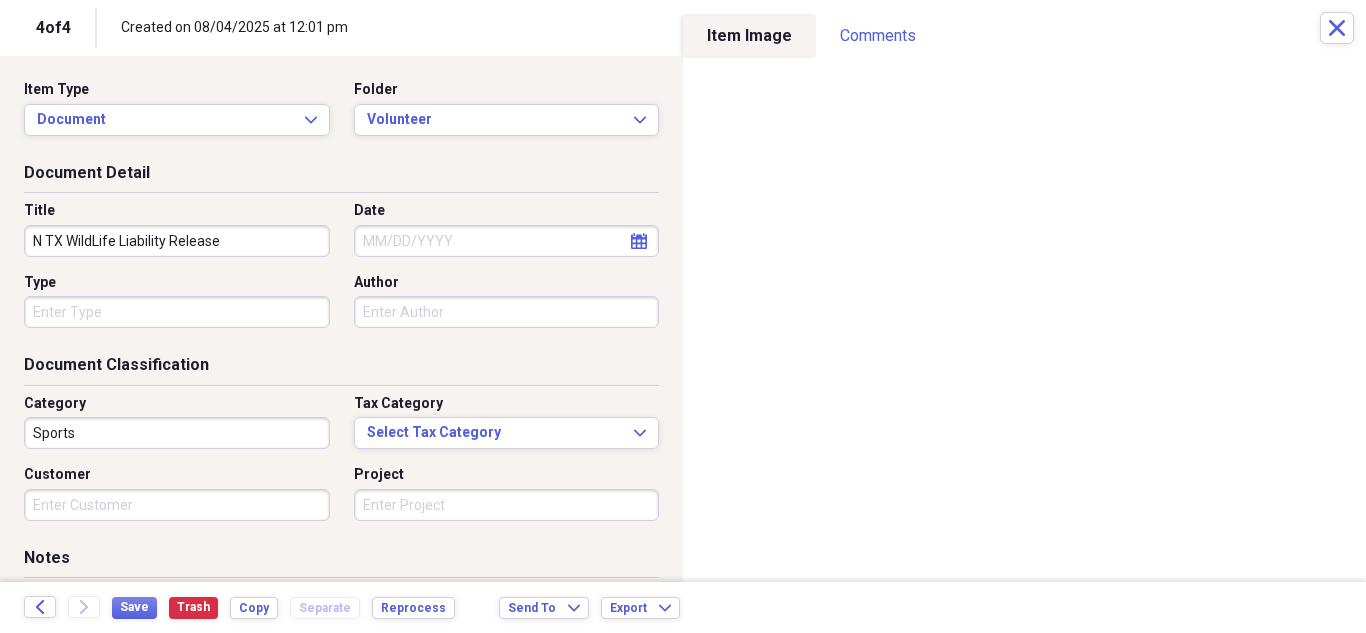 type on "N TX WildLife Liability Release" 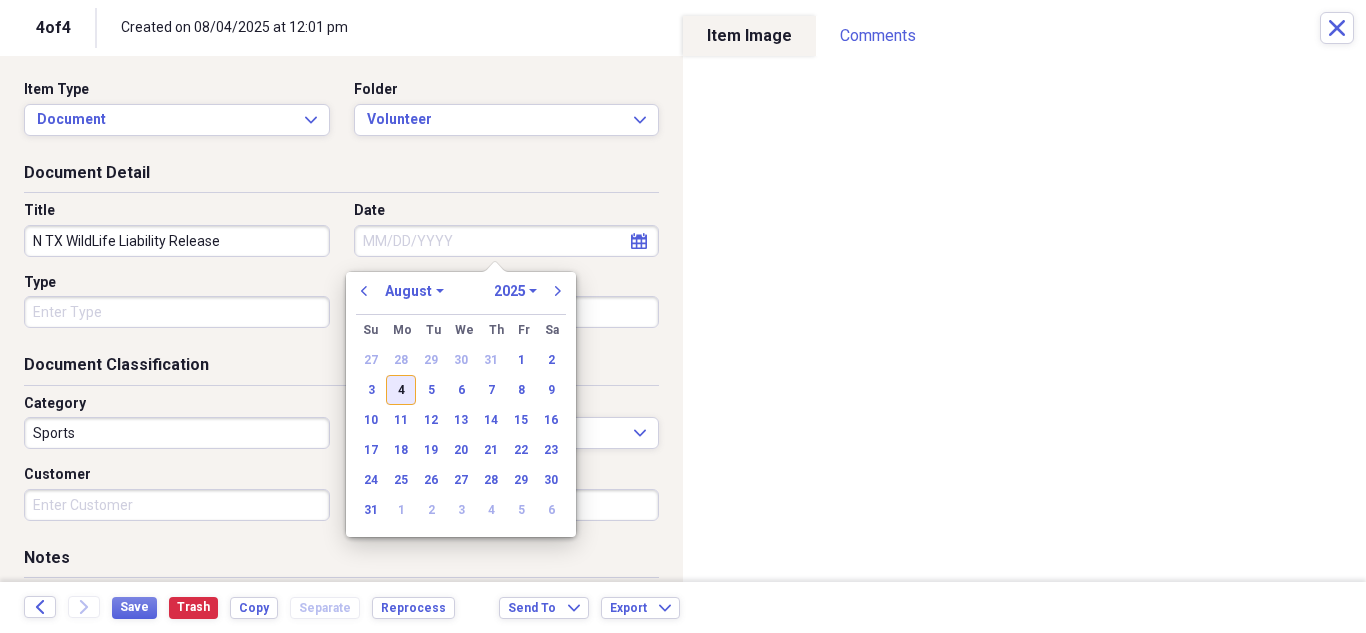 click on "4" at bounding box center [401, 390] 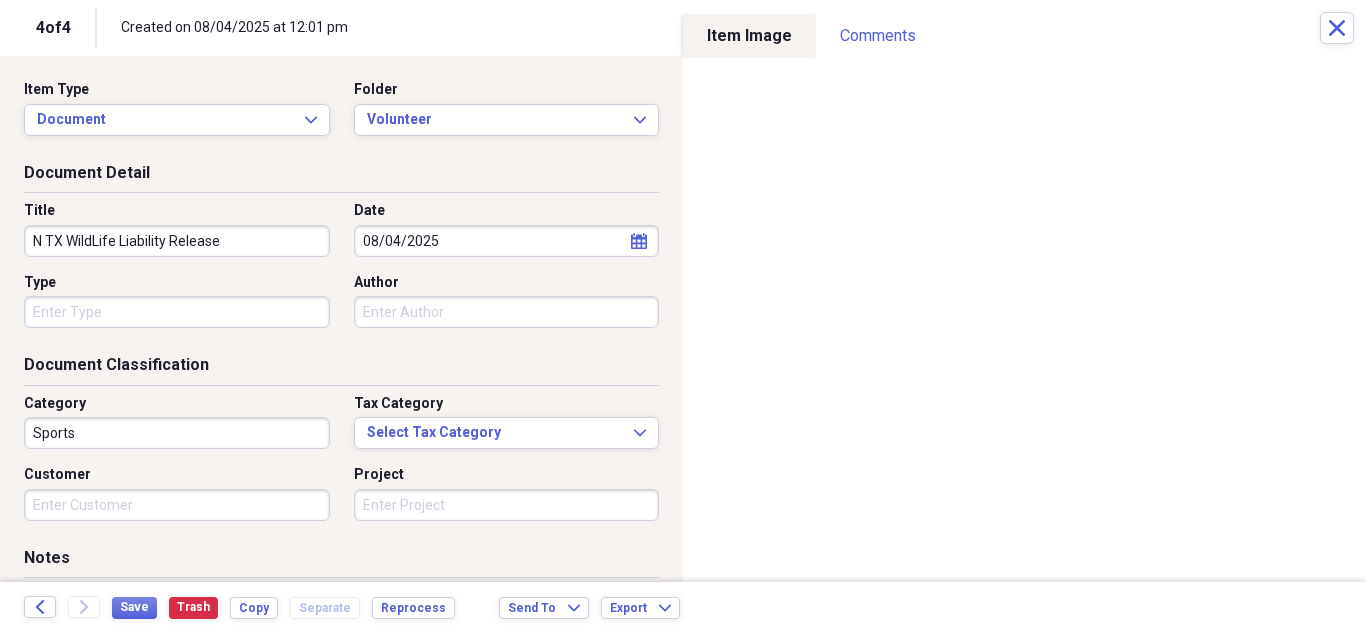 type on "08/04/2025" 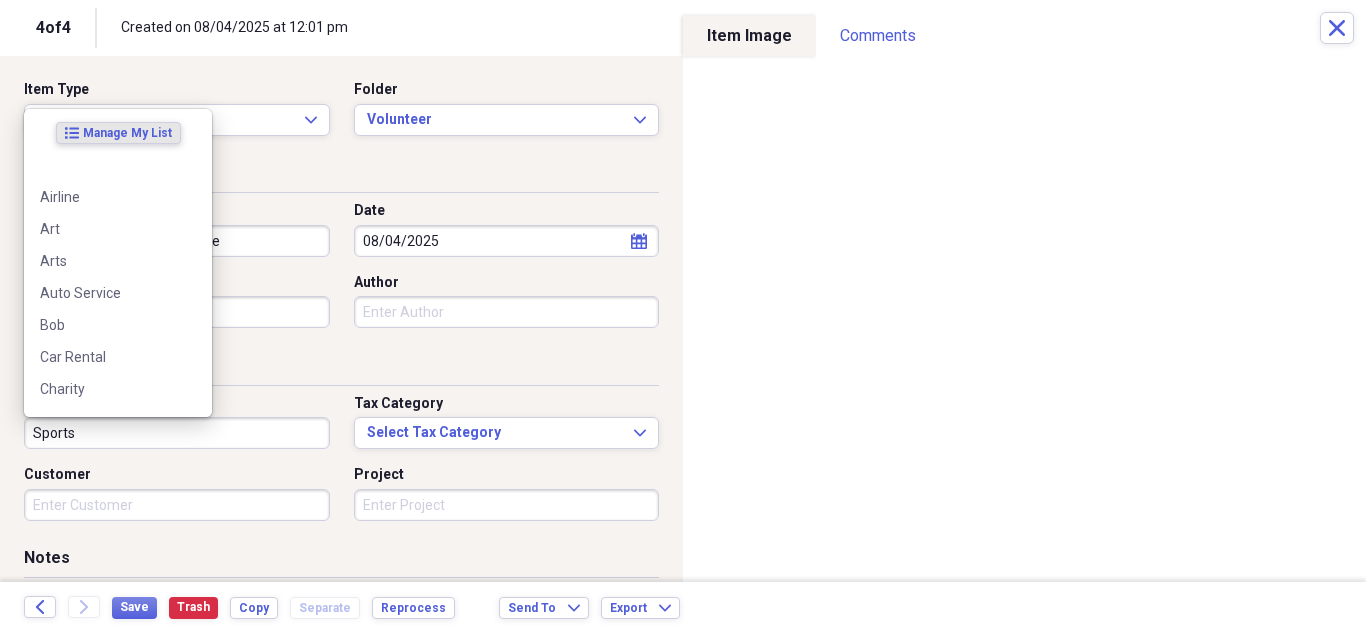 click on "Sports" at bounding box center [177, 433] 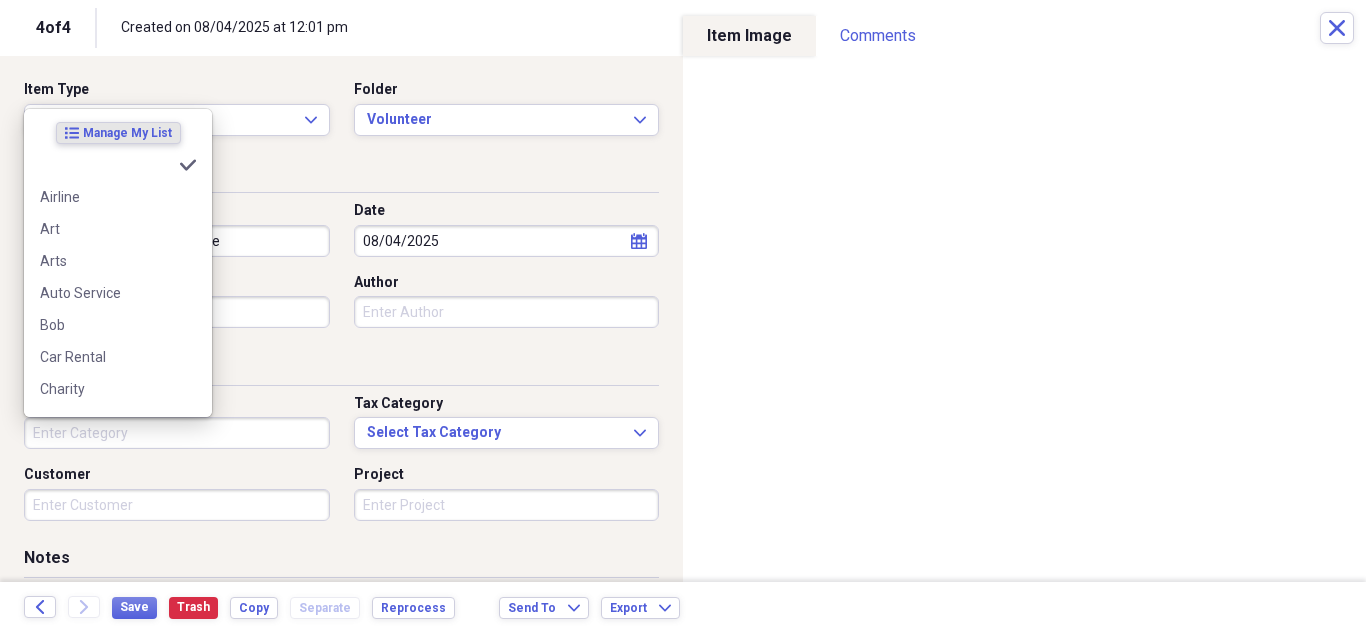type 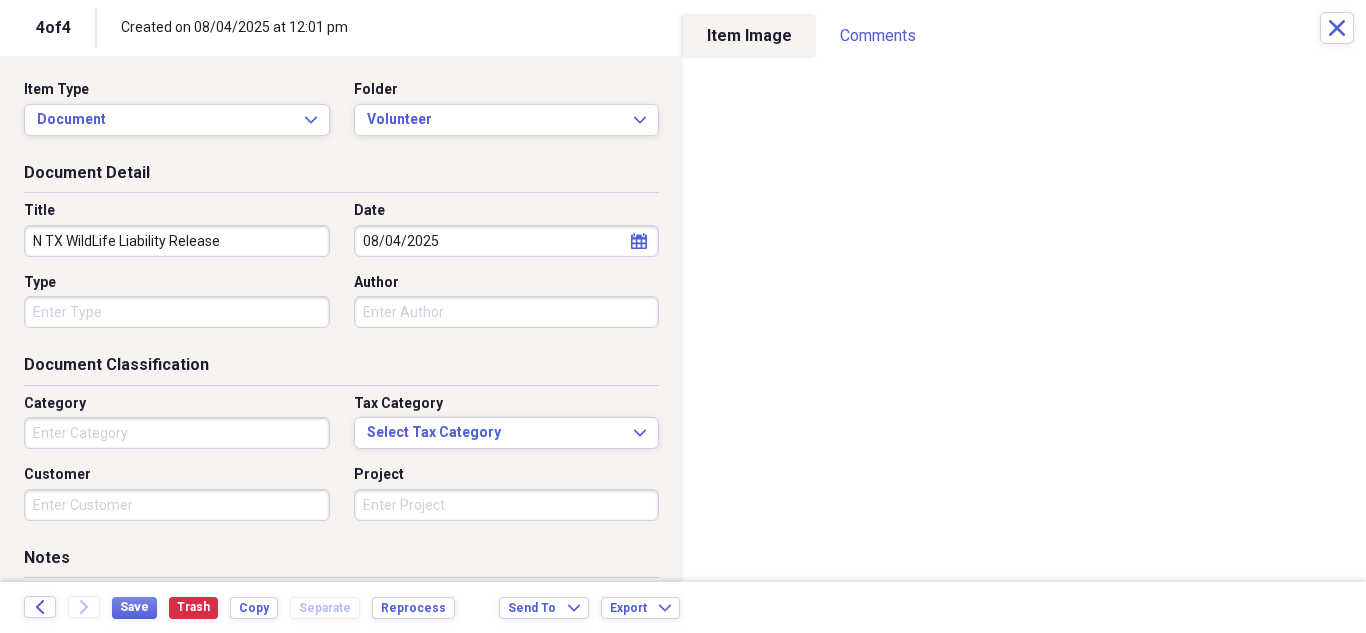 click on "Notes" at bounding box center [341, 562] 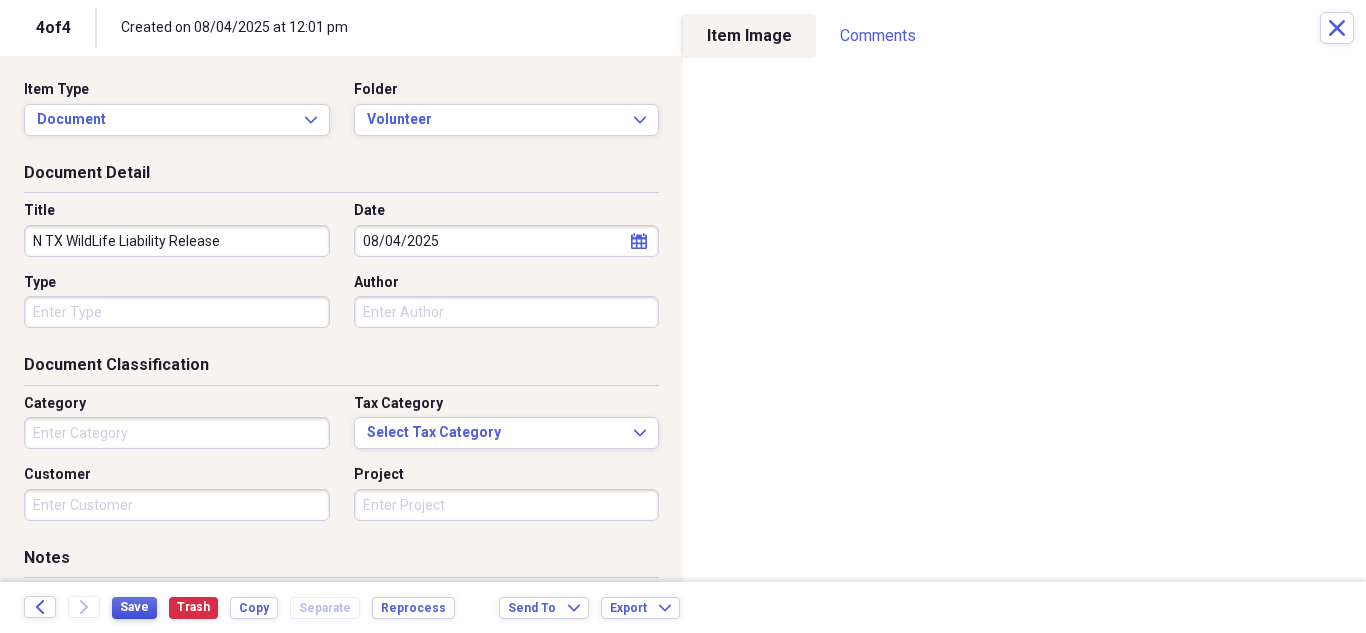 click on "Save" at bounding box center [134, 607] 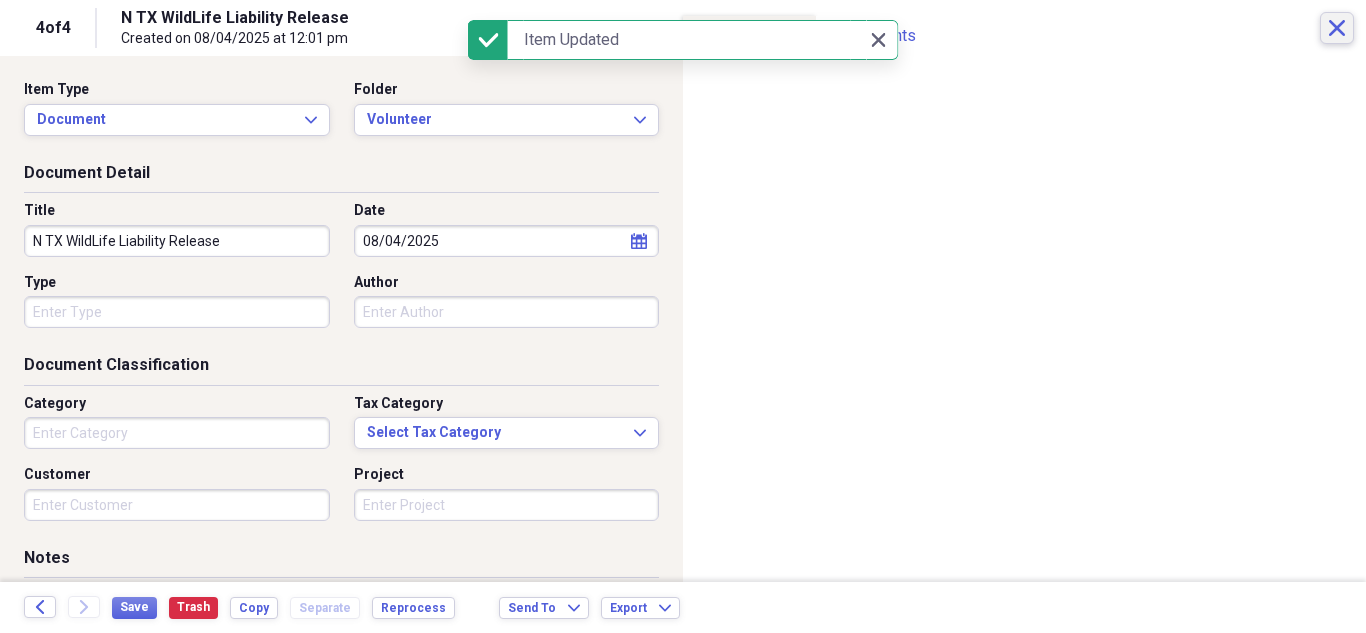 click on "Close" 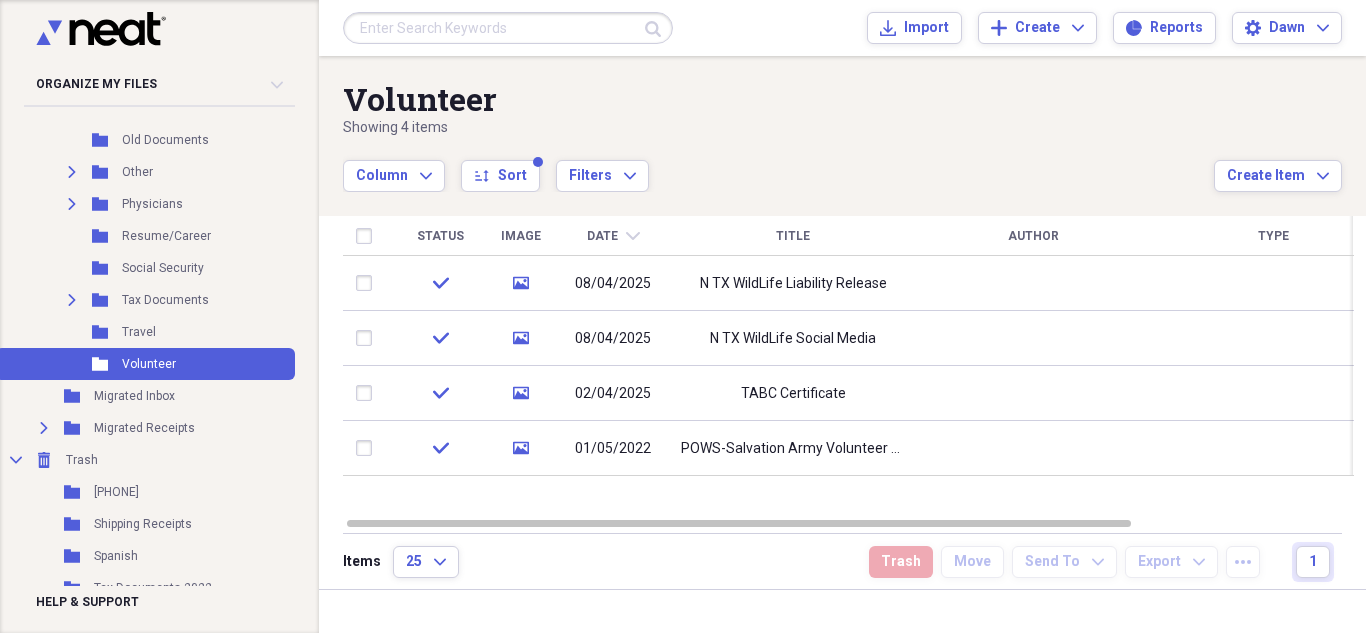 scroll, scrollTop: 713, scrollLeft: 0, axis: vertical 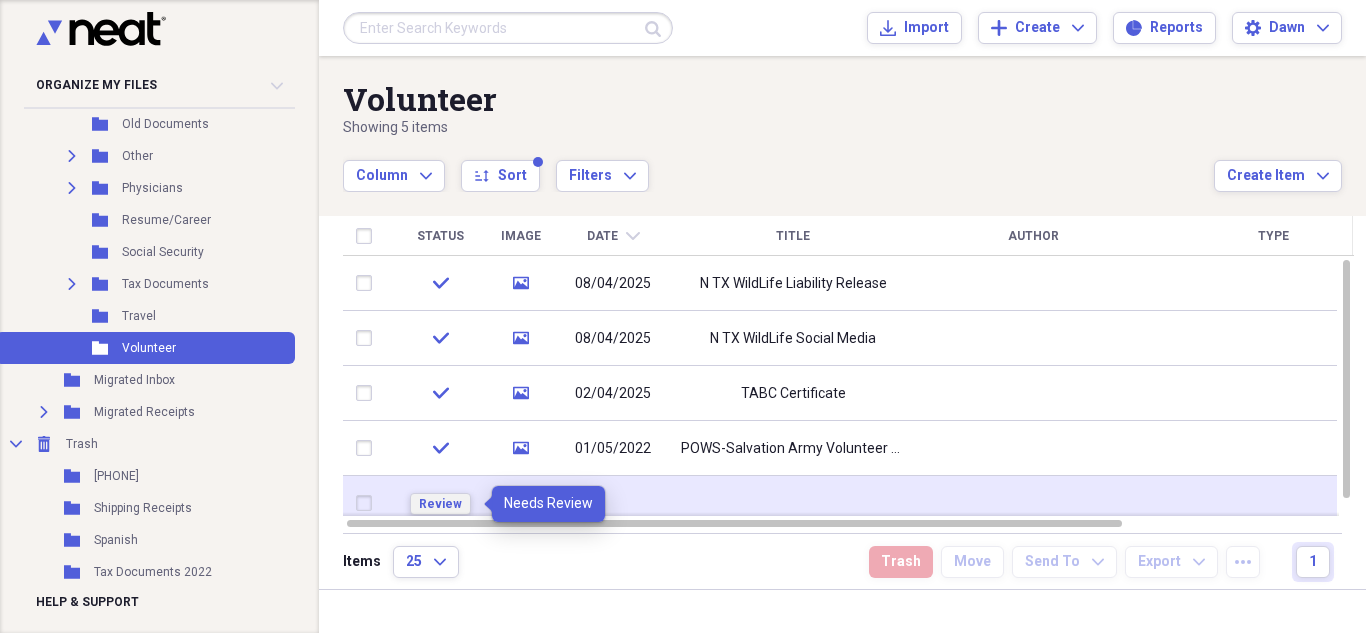 click on "Review" at bounding box center [440, 504] 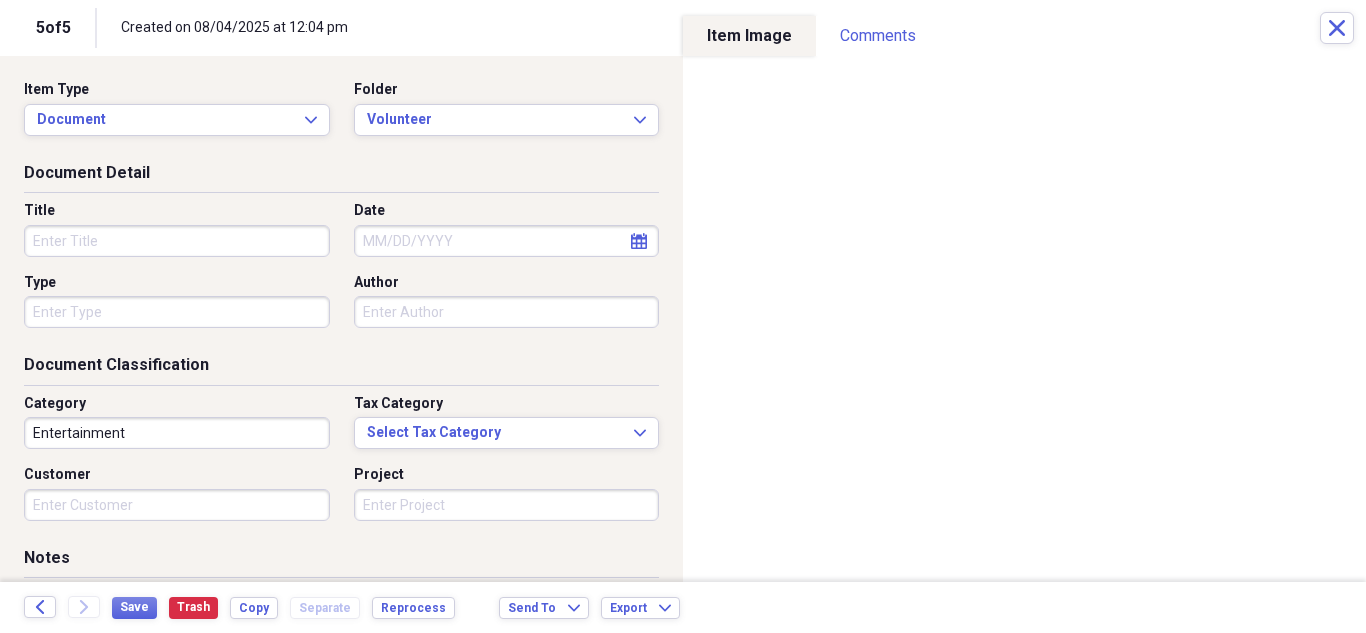 click on "Title" at bounding box center [177, 241] 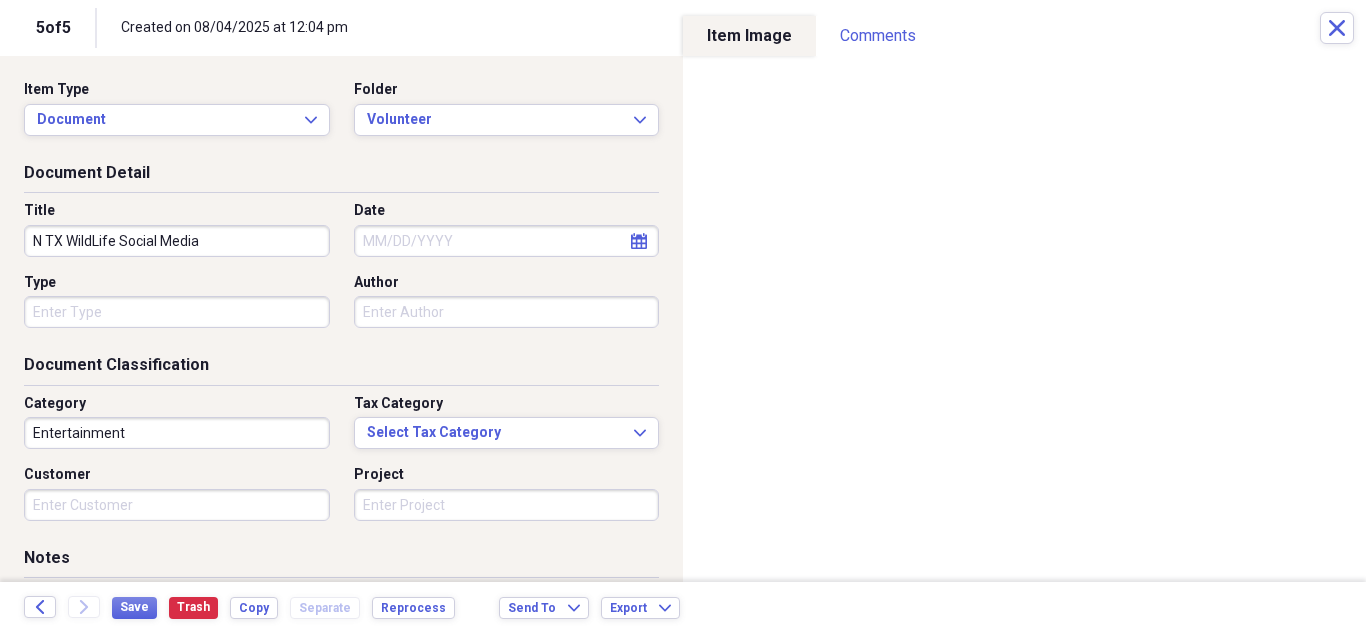 drag, startPoint x: 221, startPoint y: 235, endPoint x: 123, endPoint y: 232, distance: 98.045906 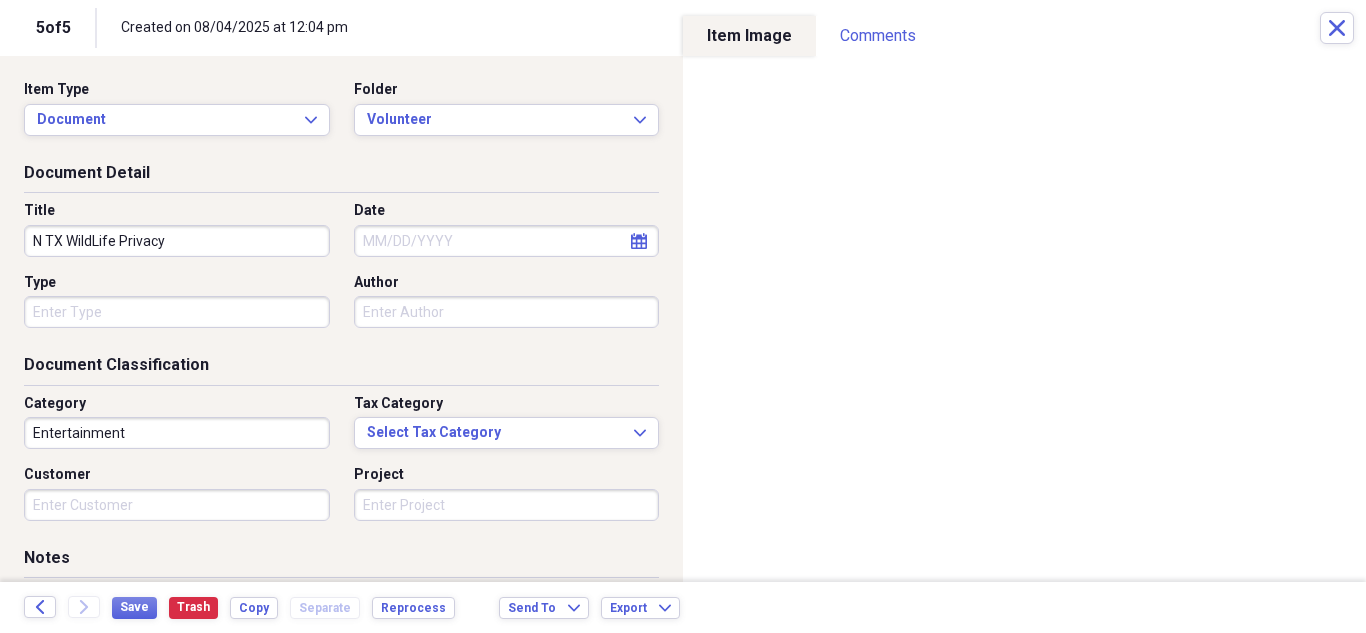 type on "N TX WildLife Privacy" 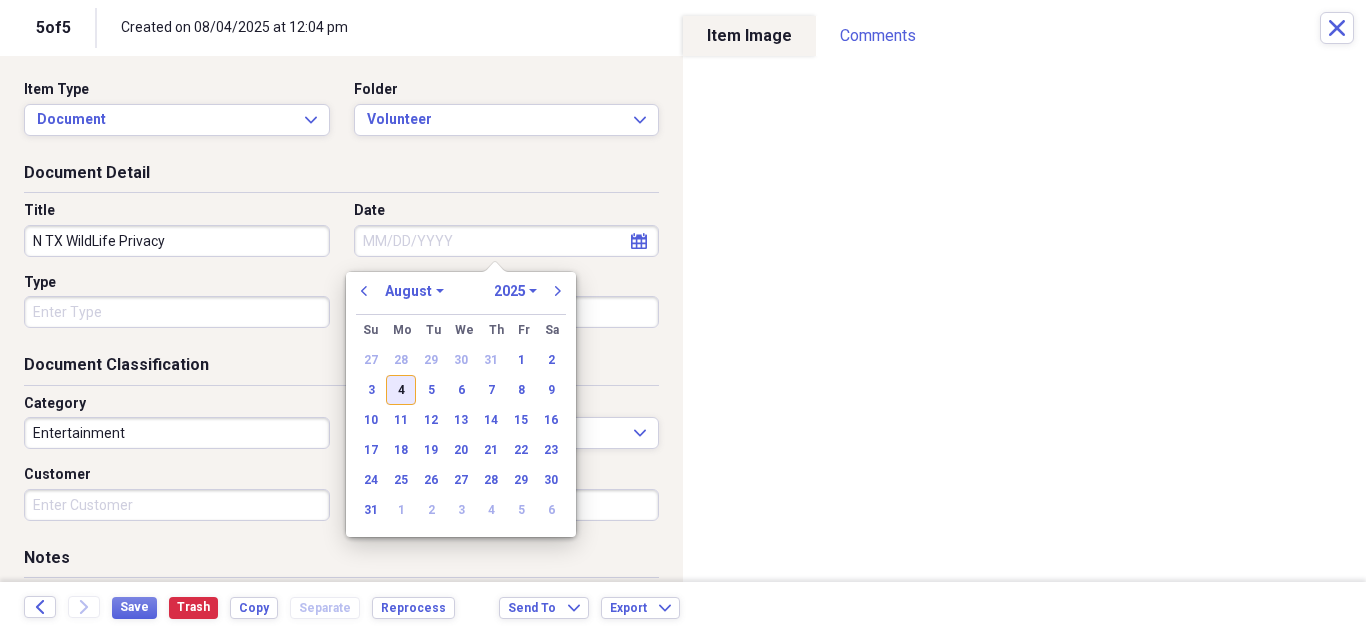 click on "4" at bounding box center (401, 390) 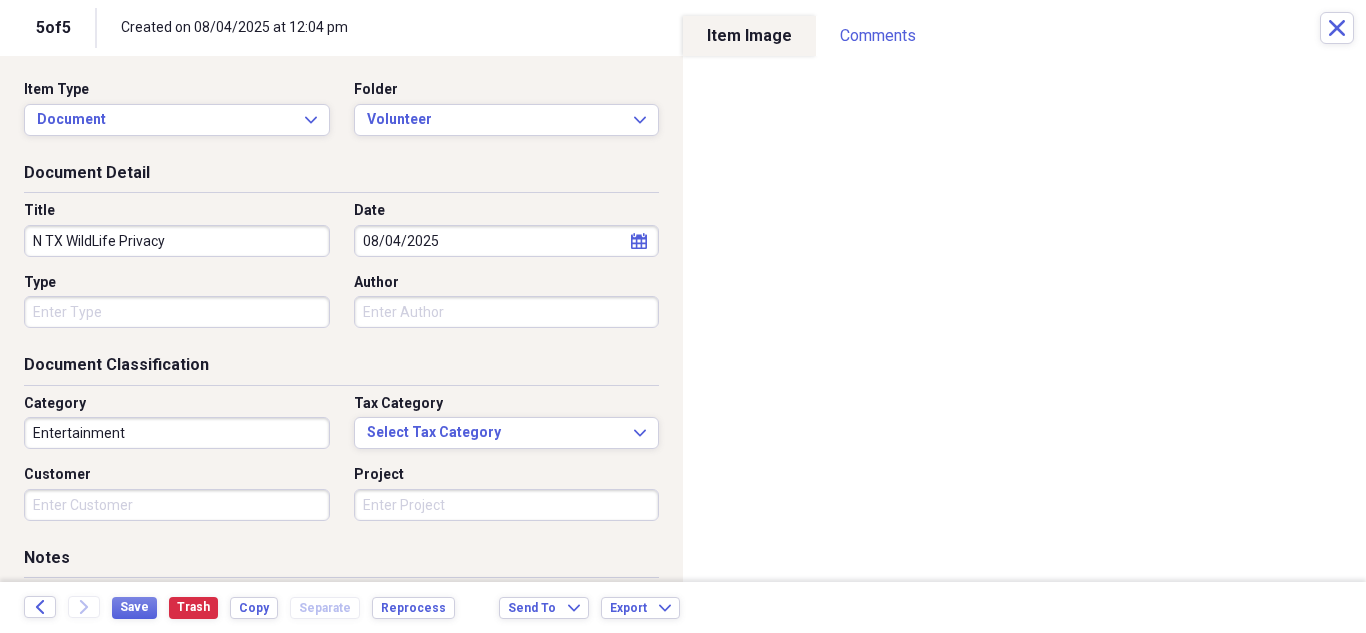 click on "Category Entertainment" at bounding box center [183, 422] 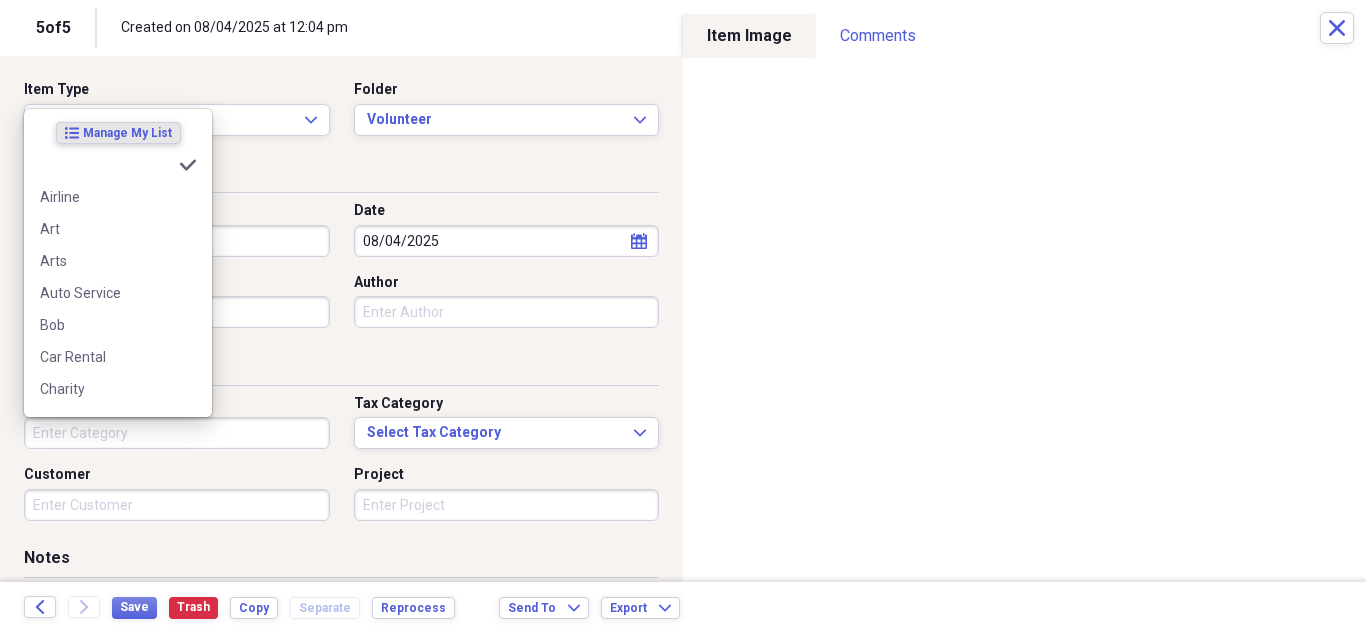 type 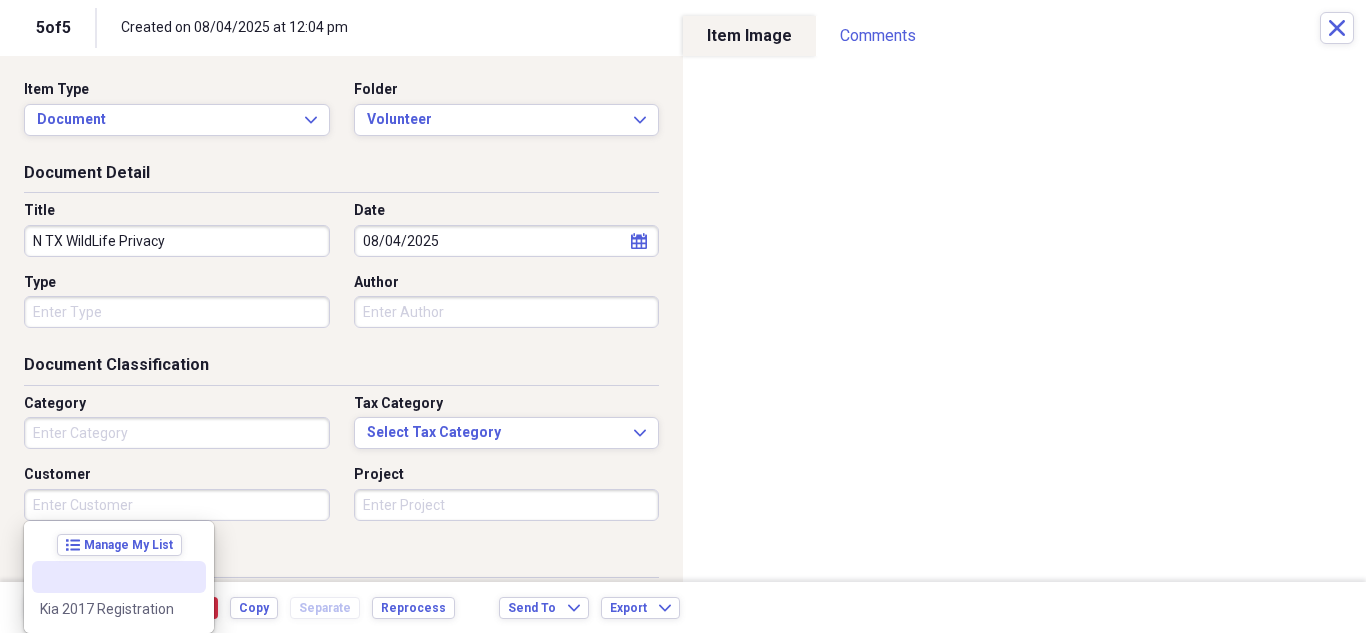 click on "Document Classification Category Tax Category Select Tax Category Expand Customer Project" at bounding box center (341, 450) 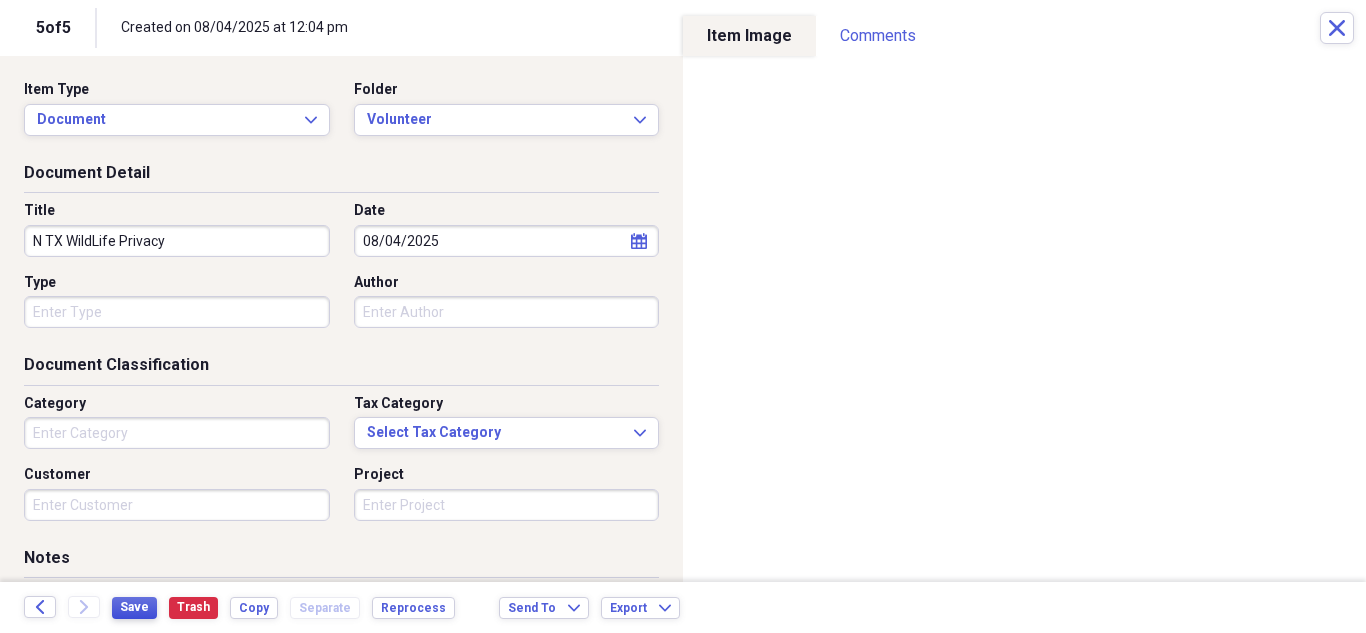 click on "Save" at bounding box center (134, 607) 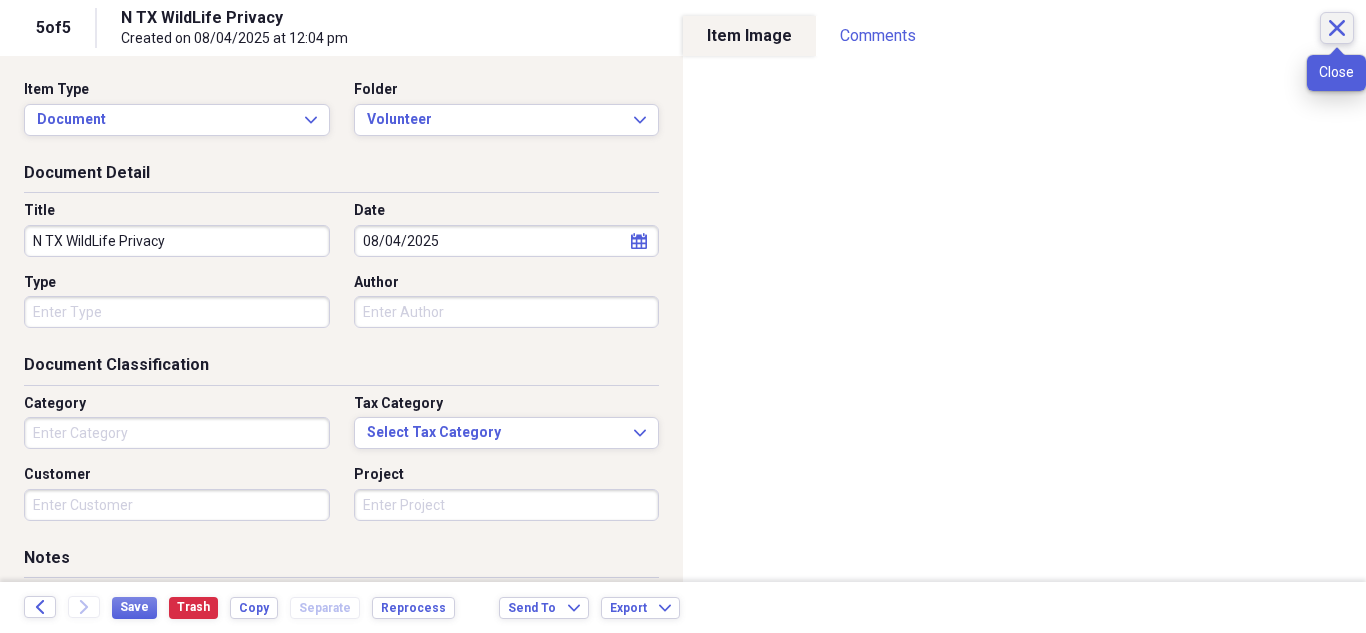click on "Close" at bounding box center (1337, 28) 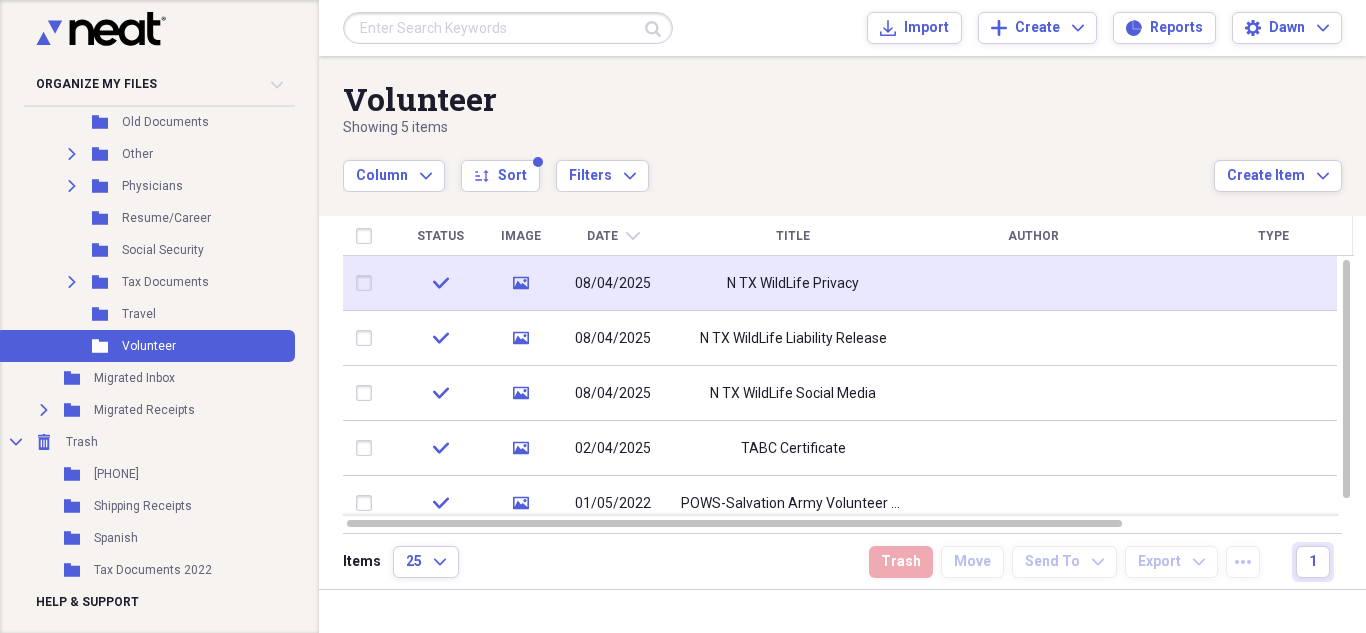click on "N TX WildLife Privacy" at bounding box center [793, 284] 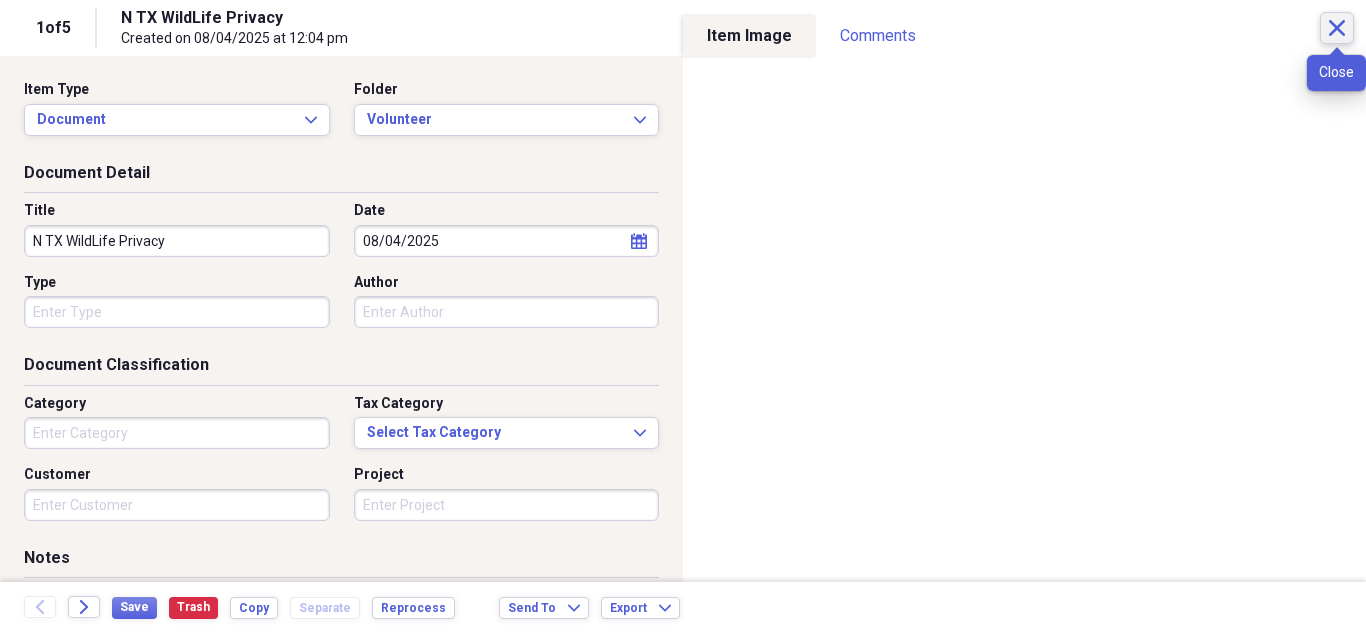 click on "Close" 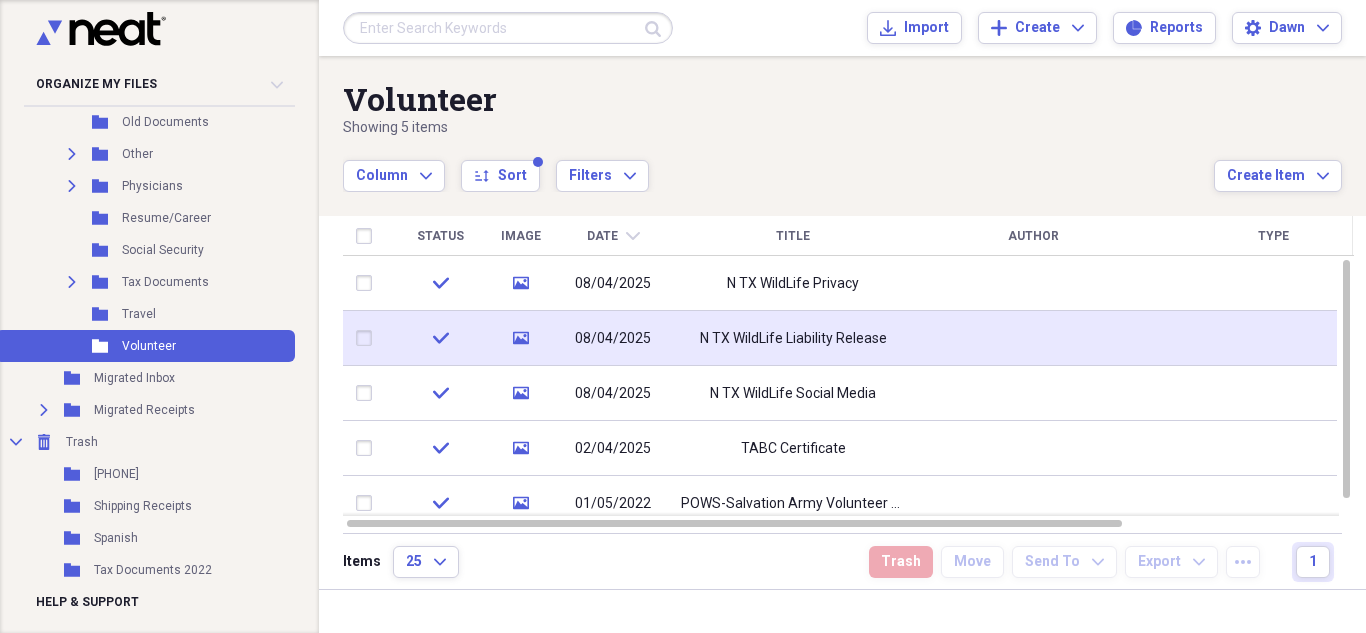 click on "N TX WildLife Liability Release" at bounding box center (793, 339) 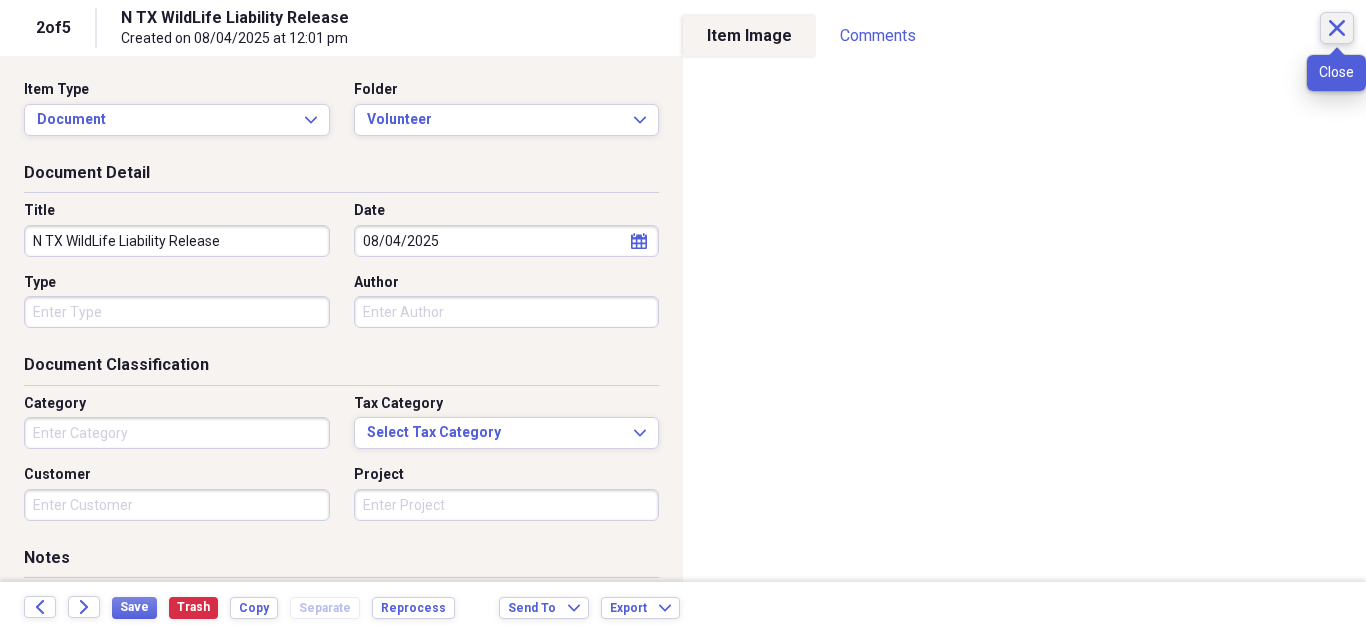 click on "Close" 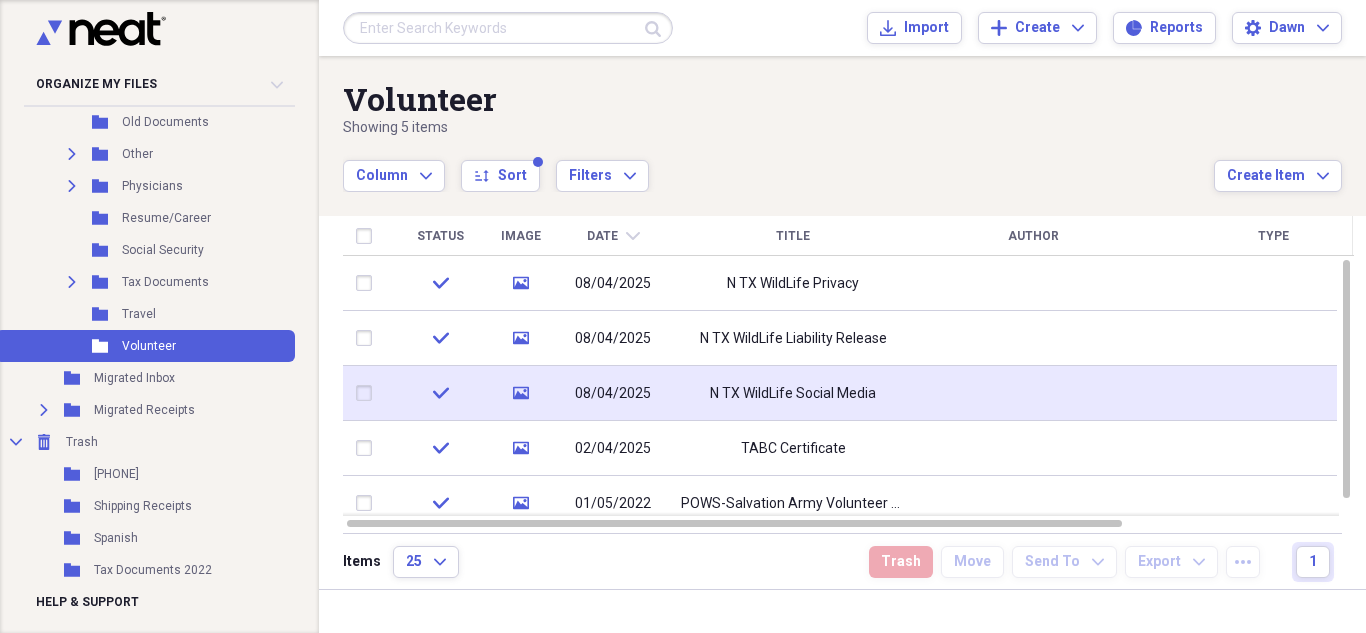 click on "N TX WildLife Social Media" at bounding box center (793, 394) 